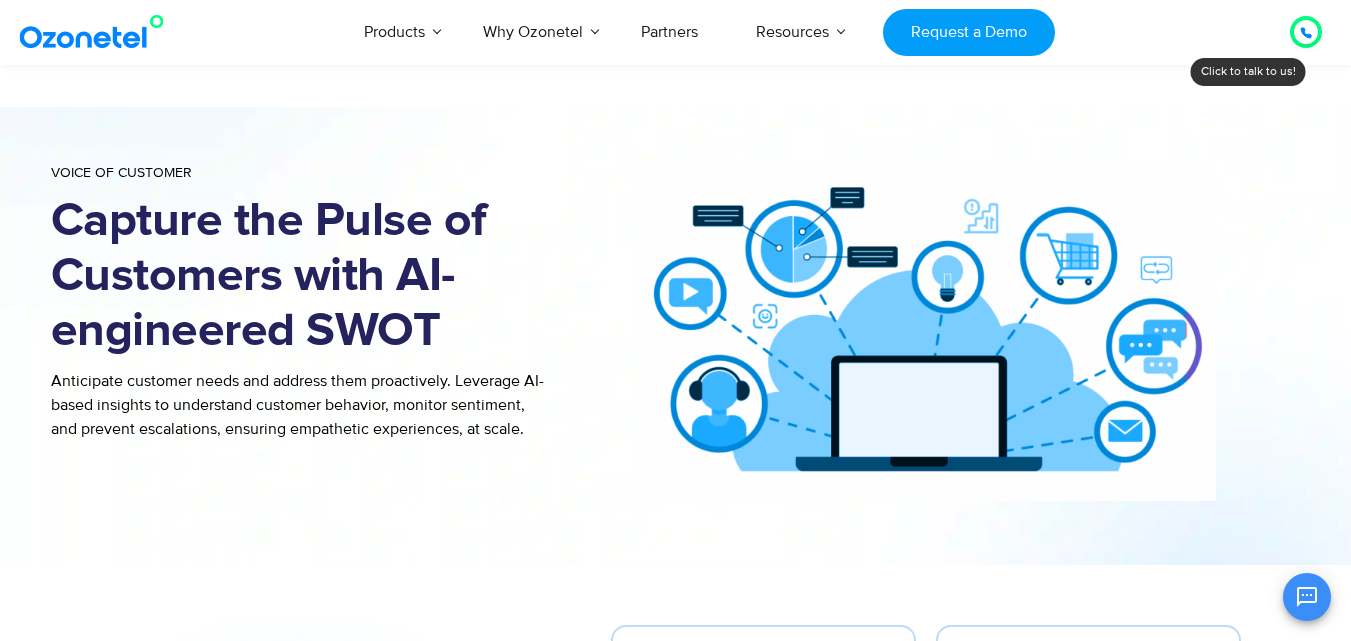 scroll, scrollTop: 1018, scrollLeft: 0, axis: vertical 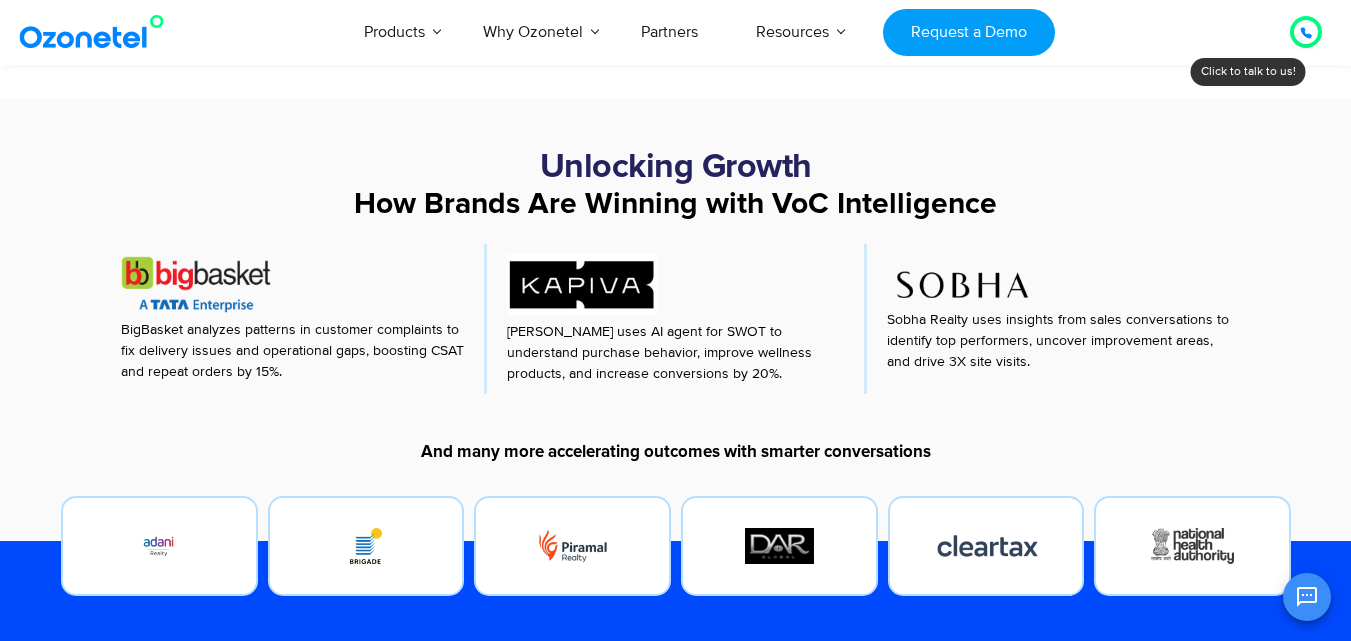 click on "USA : +1-408-440-54451-408-440-5445
INDIA : 1800-123-150150
Click to talk to us!
Call in progress...
1 2 3 4 5 6 7 8 9 # 0
Products
AI & CX
Voice AI Agents
Agent Assist" at bounding box center [675, 1002] 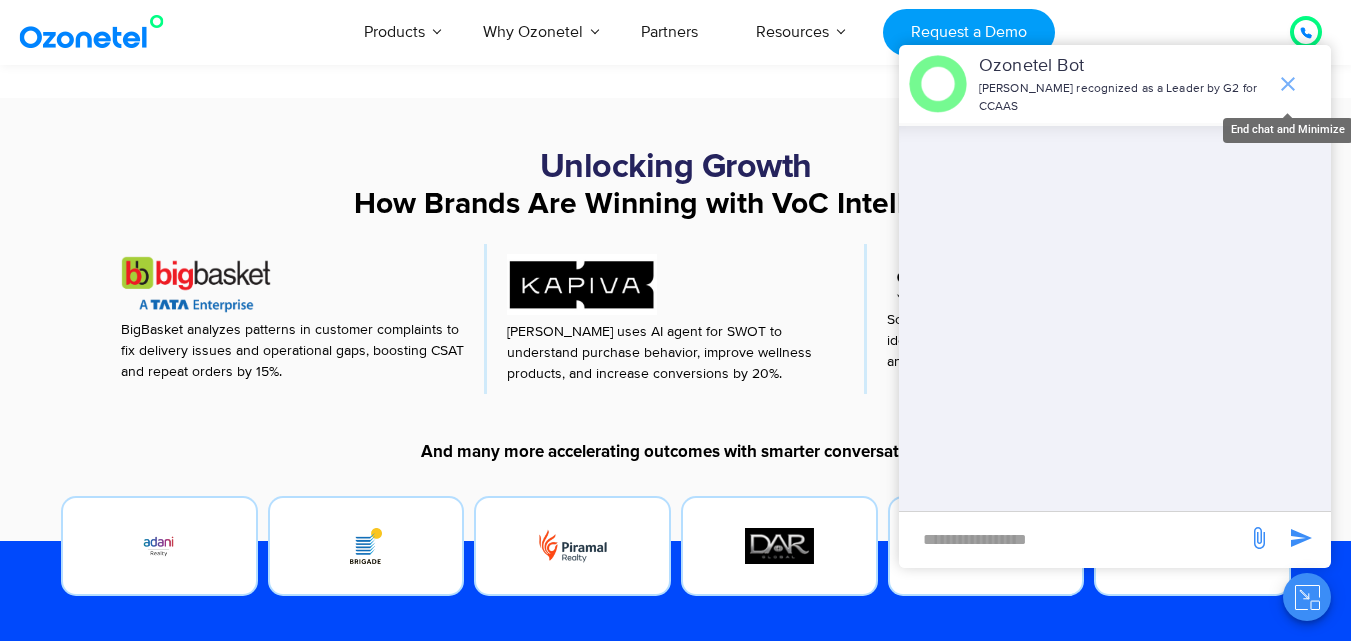 click 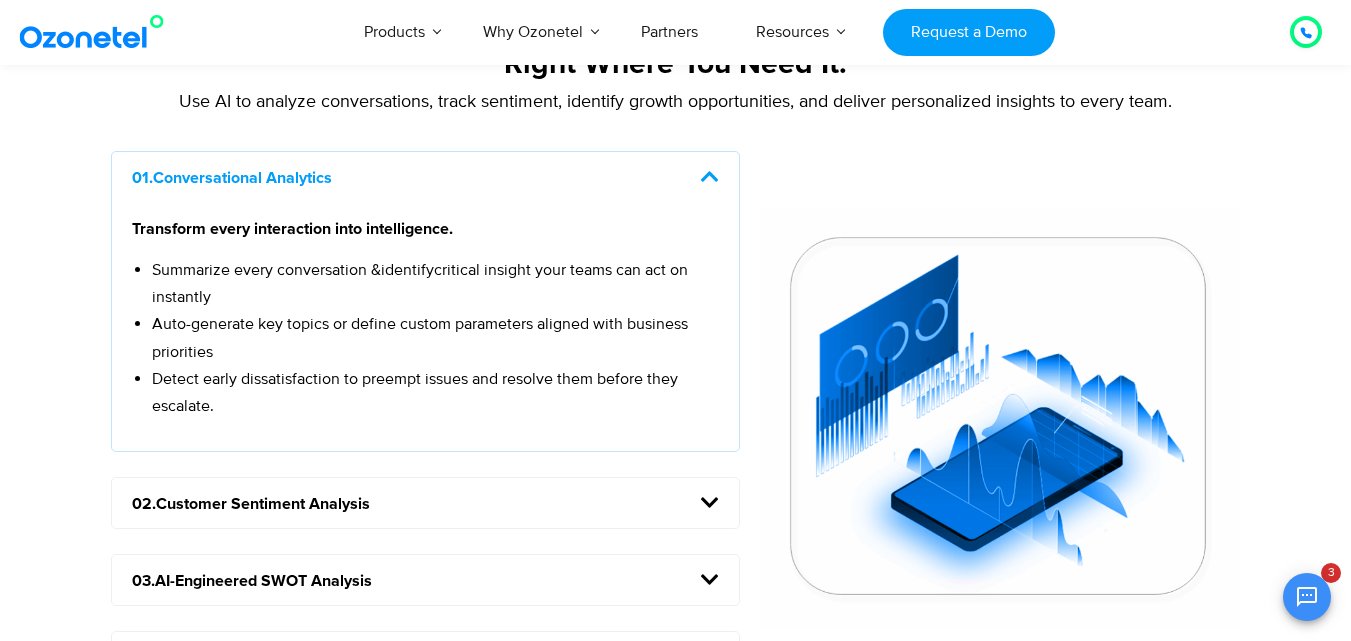 scroll, scrollTop: 1765, scrollLeft: 0, axis: vertical 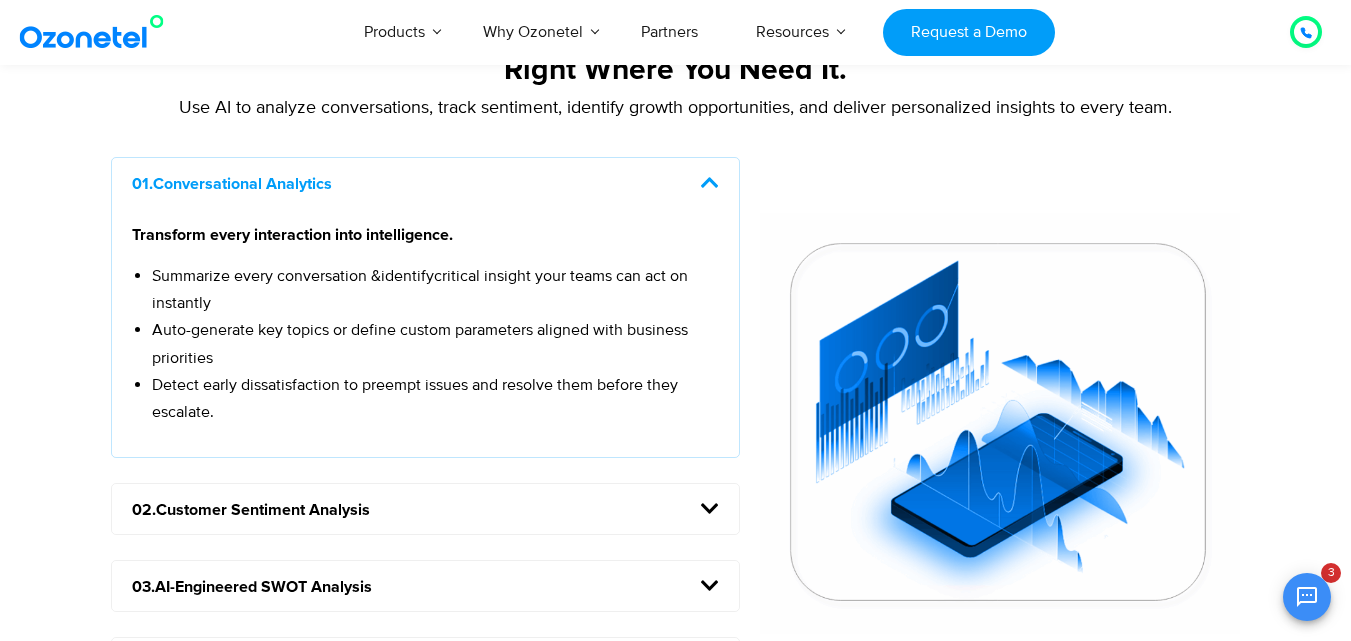click at bounding box center (710, 183) 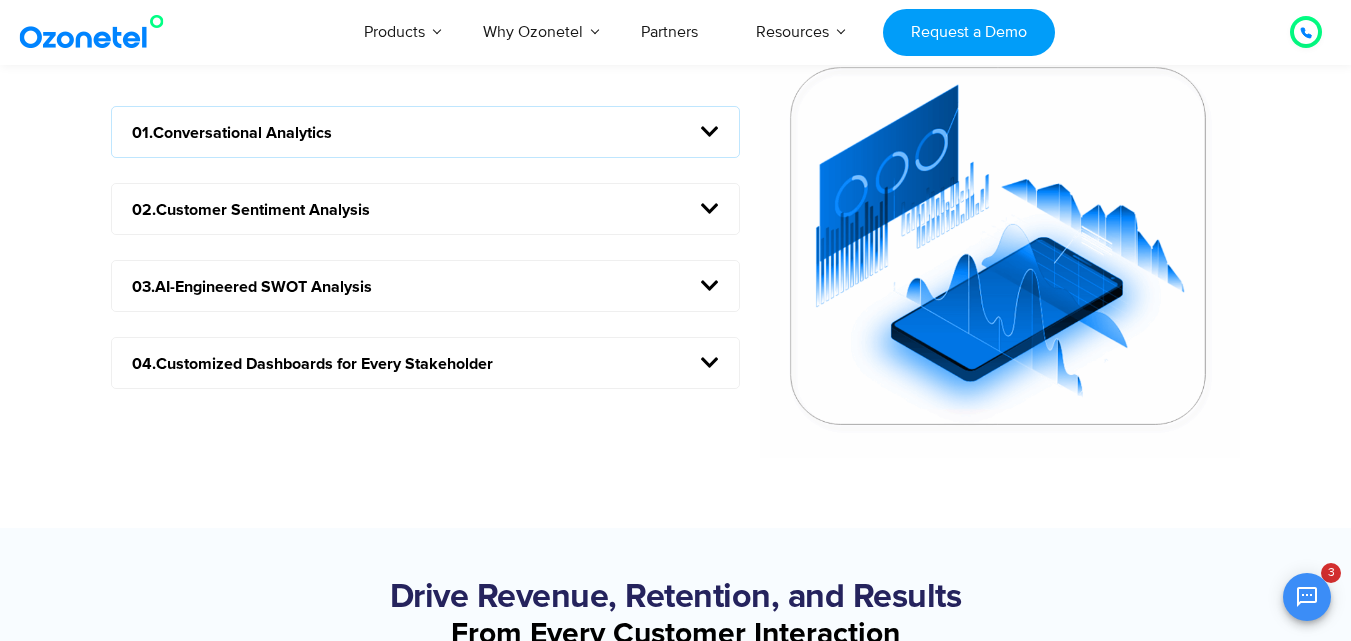 scroll, scrollTop: 1838, scrollLeft: 0, axis: vertical 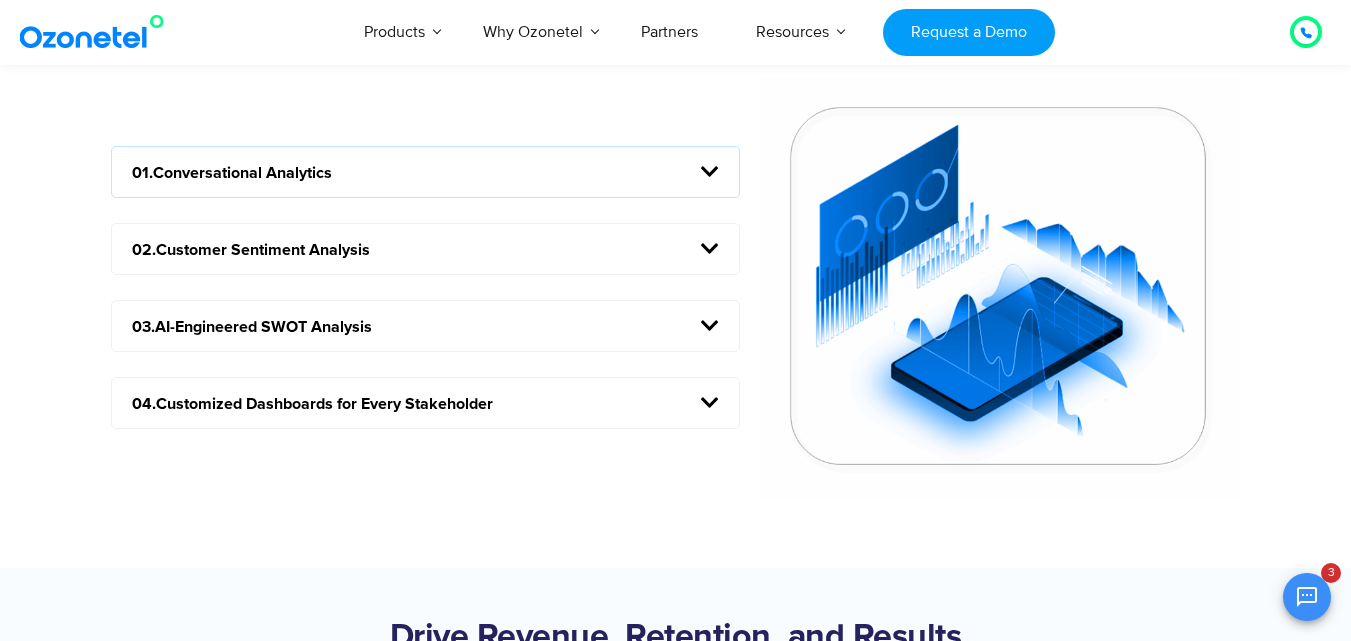 click on "01.Conversational Analytics" at bounding box center (426, 172) 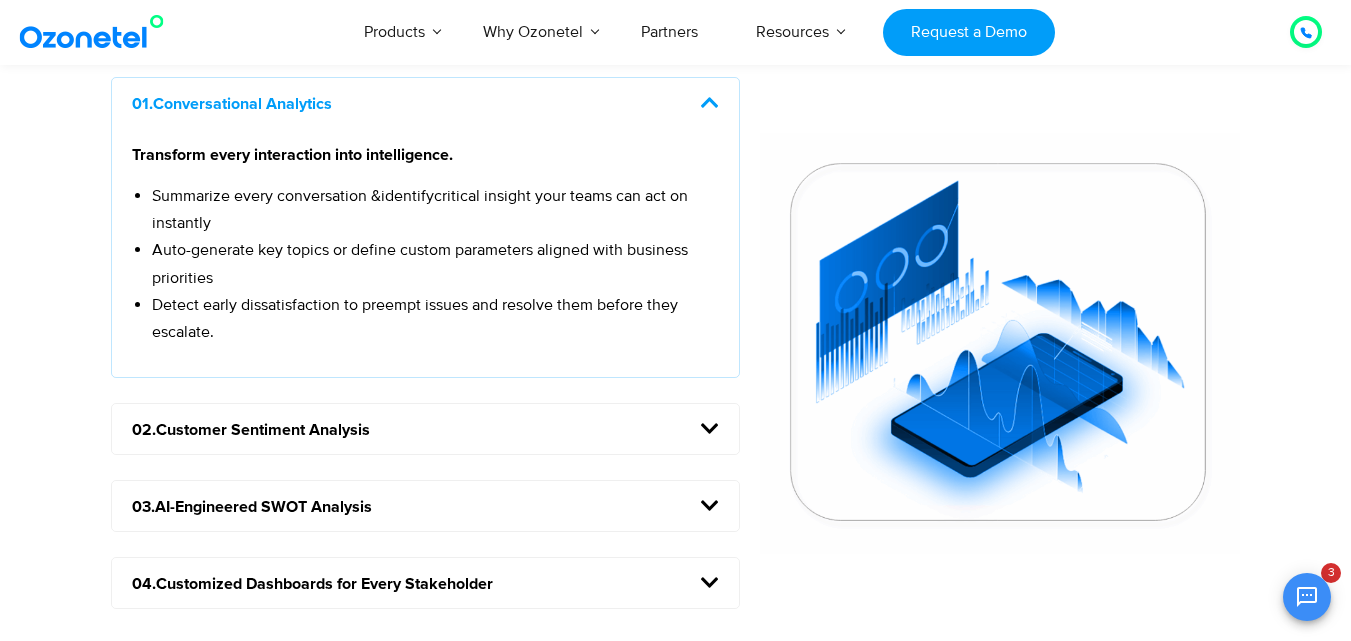 click on "02.Customer Sentiment Analysis" at bounding box center [426, 429] 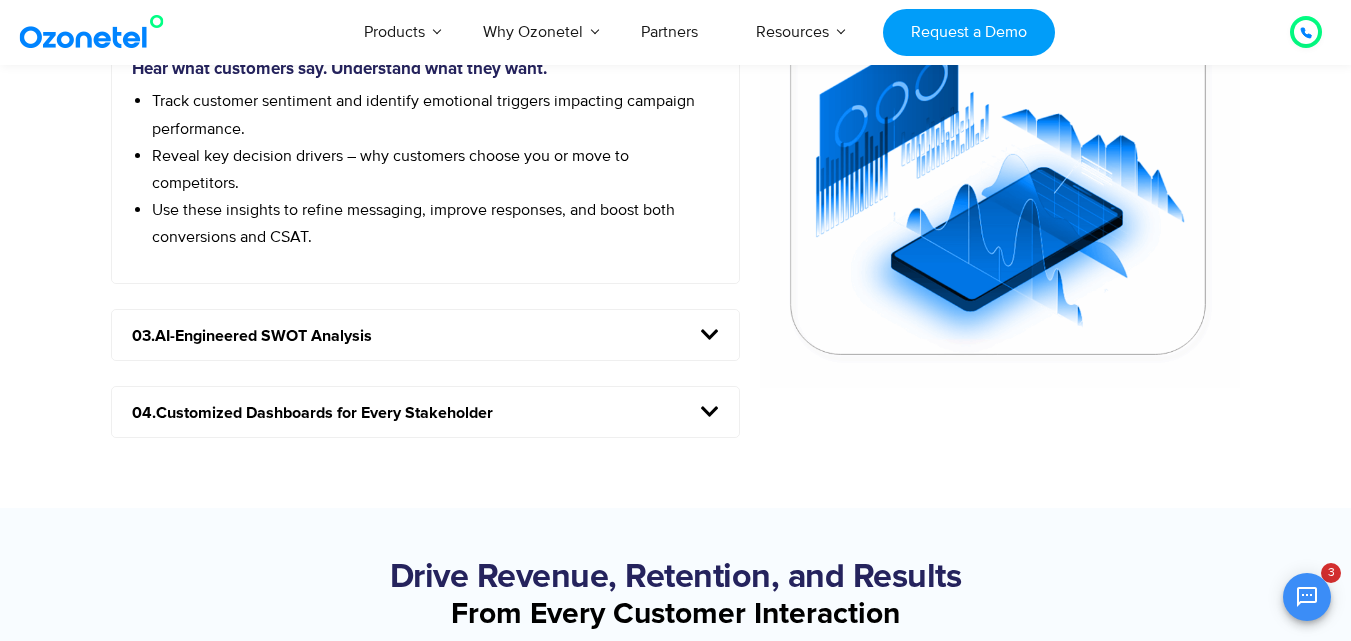 click on "03.AI-Engineered SWOT Analysis" at bounding box center (426, 335) 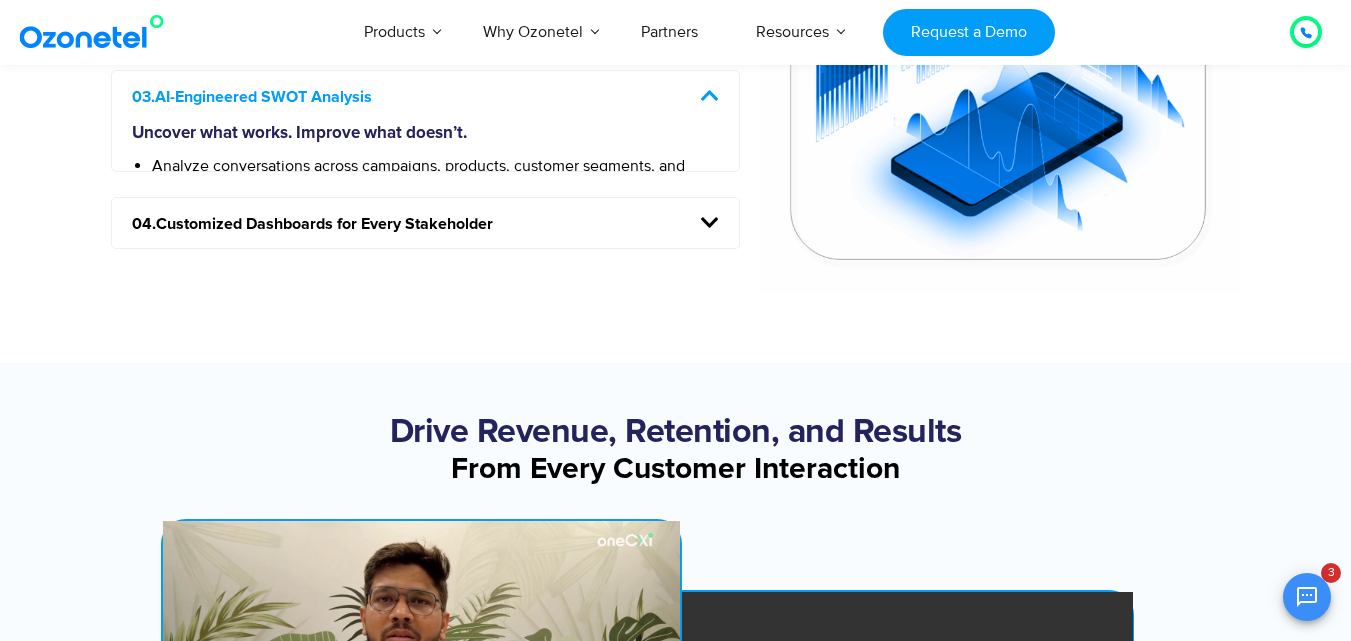 scroll, scrollTop: 1998, scrollLeft: 0, axis: vertical 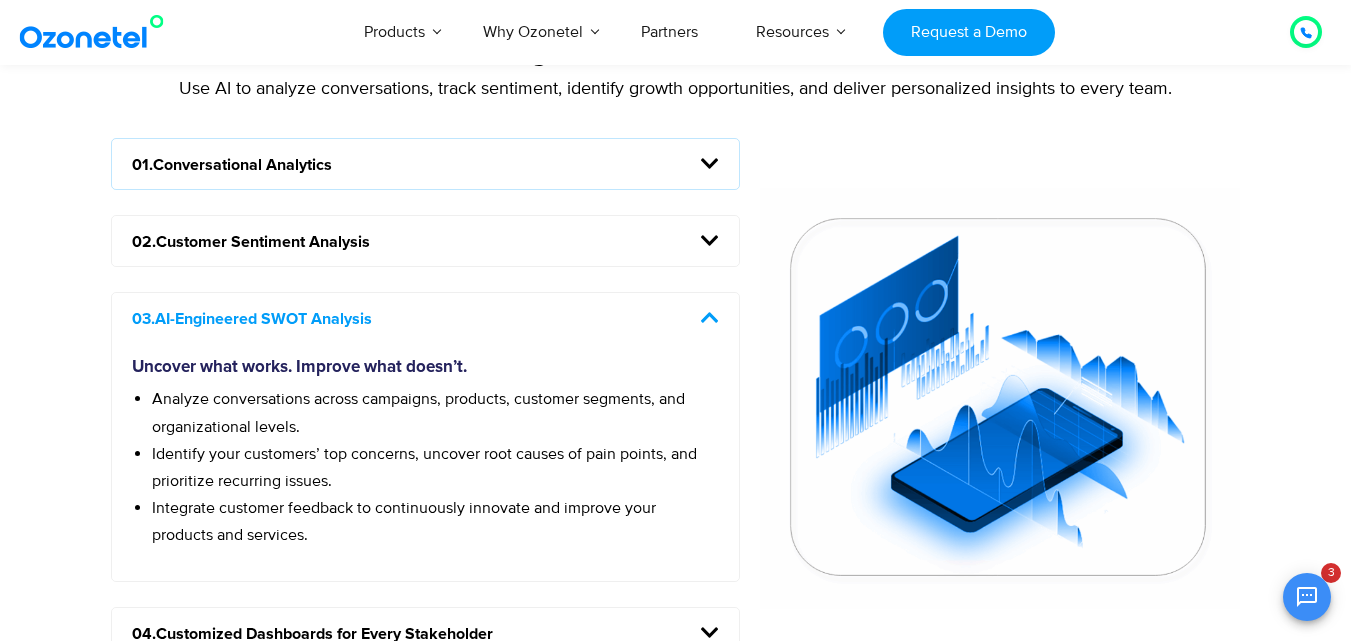 click on "01.Conversational Analytics" at bounding box center [426, 164] 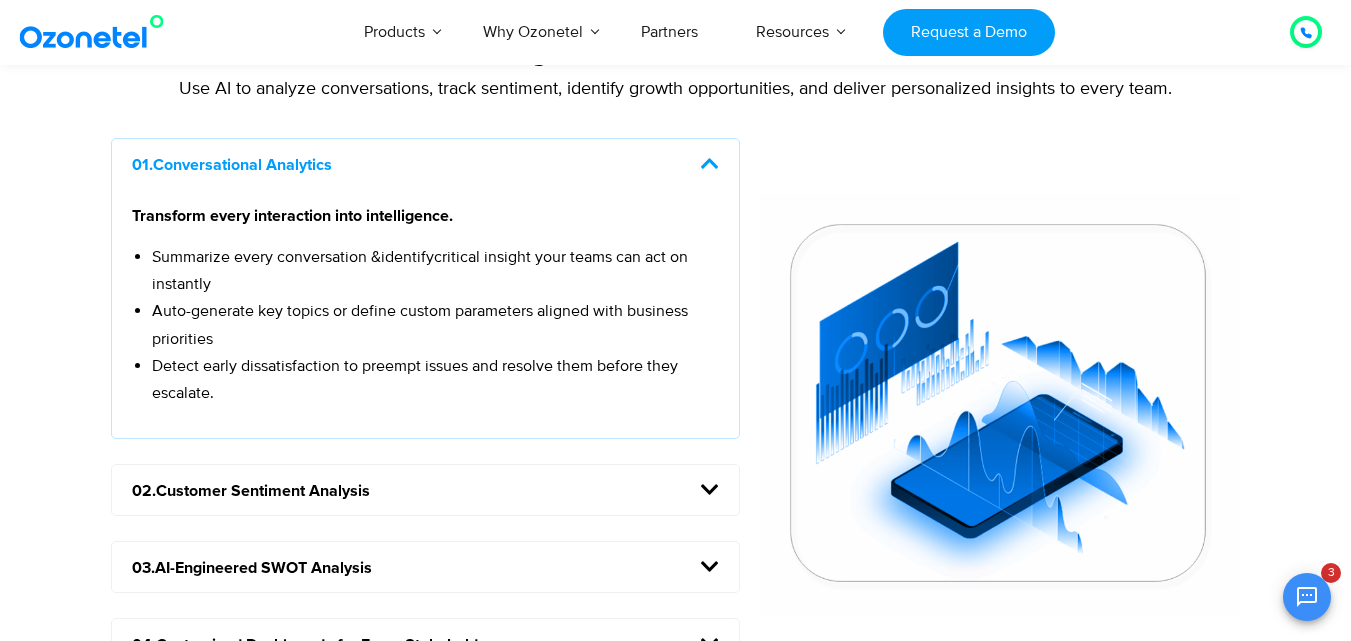 click on "02.Customer Sentiment Analysis" at bounding box center (426, 490) 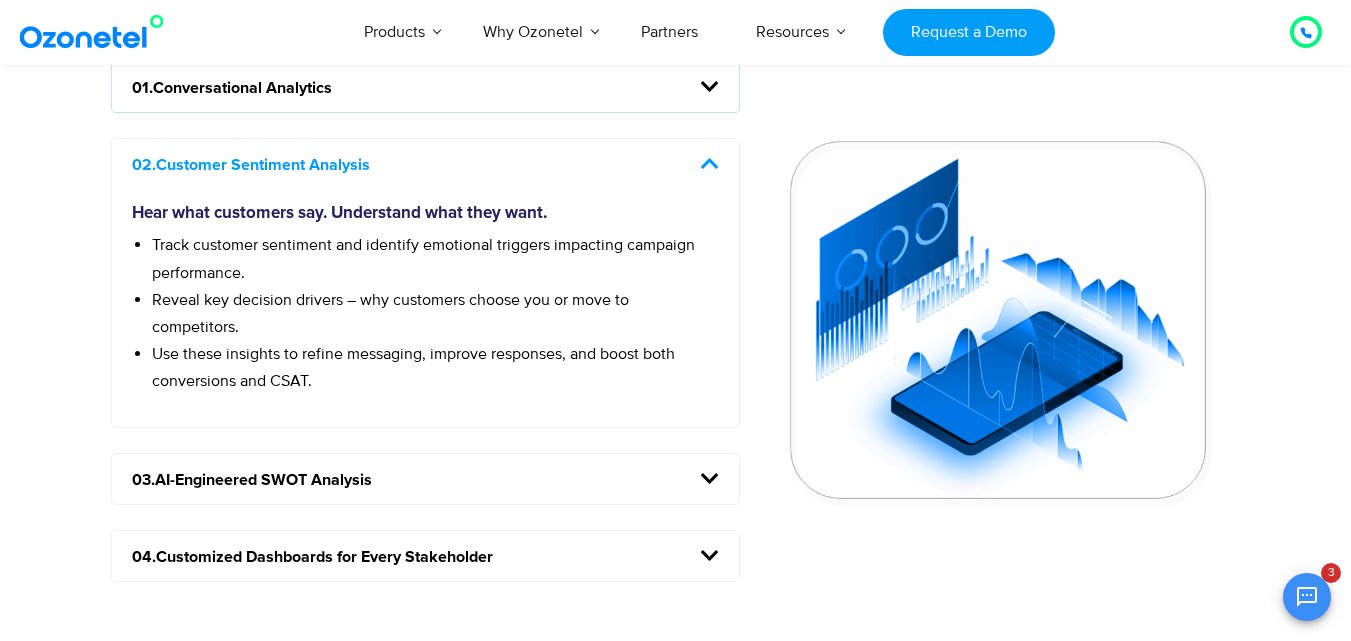 scroll, scrollTop: 1857, scrollLeft: 0, axis: vertical 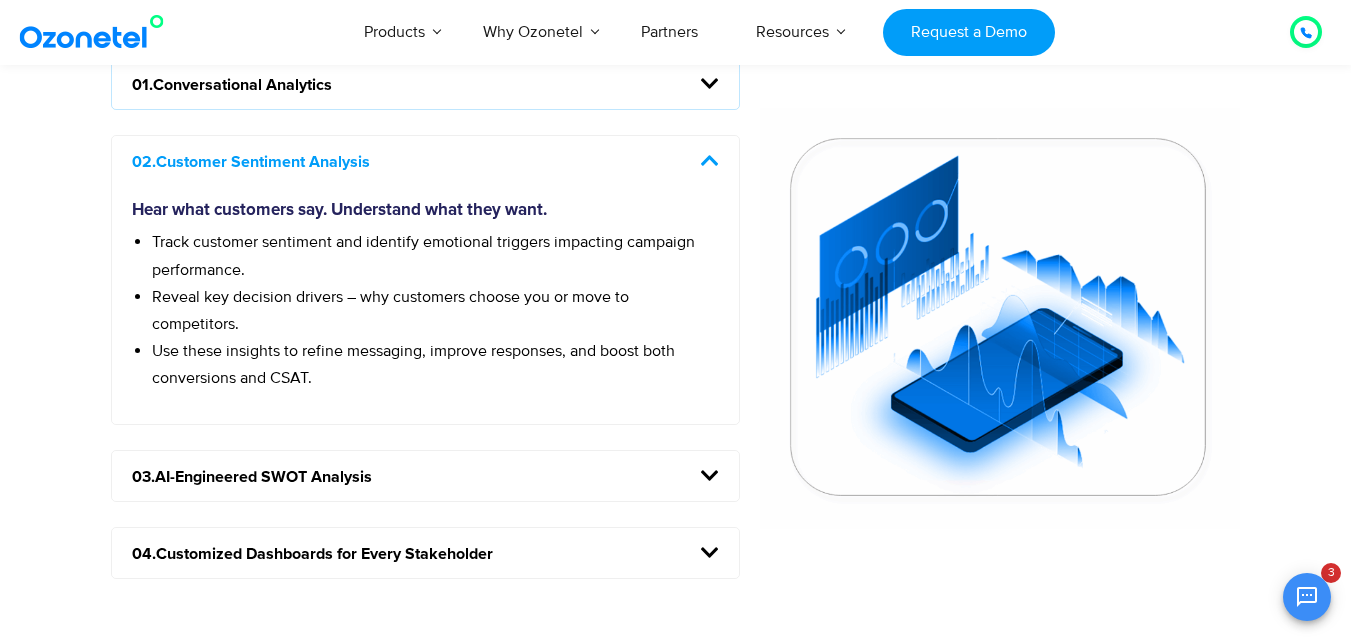 click on "03.AI-Engineered SWOT Analysis" at bounding box center [426, 476] 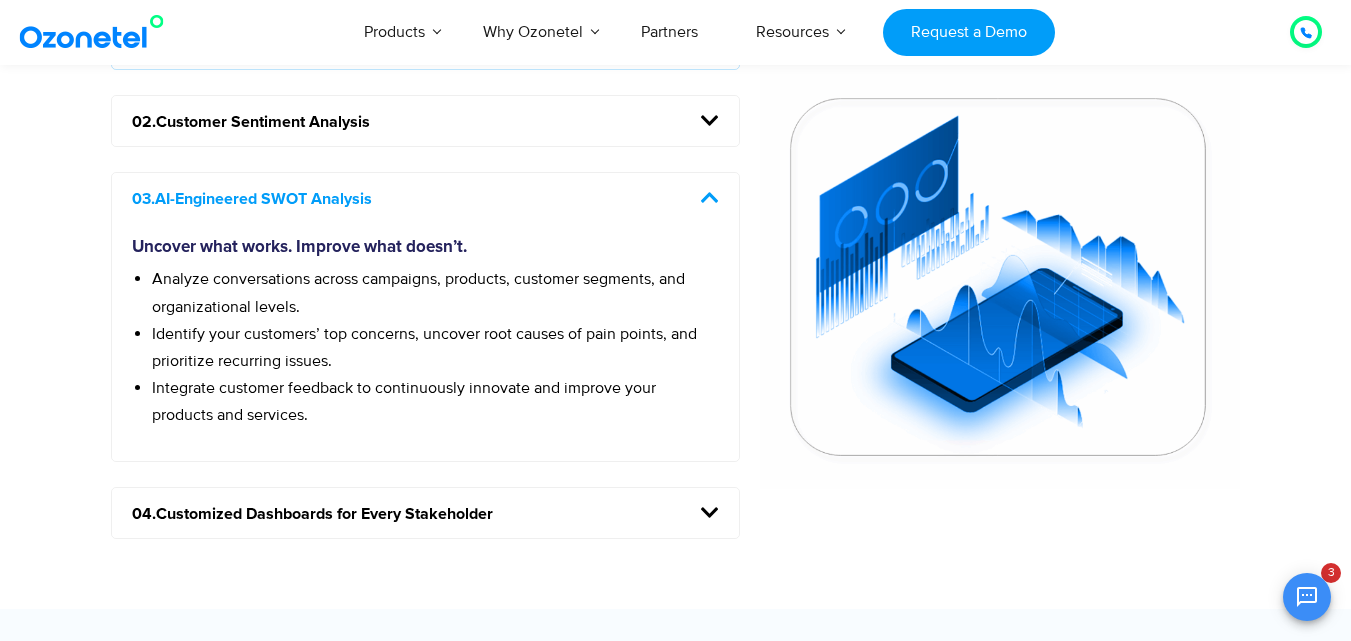 scroll, scrollTop: 1977, scrollLeft: 0, axis: vertical 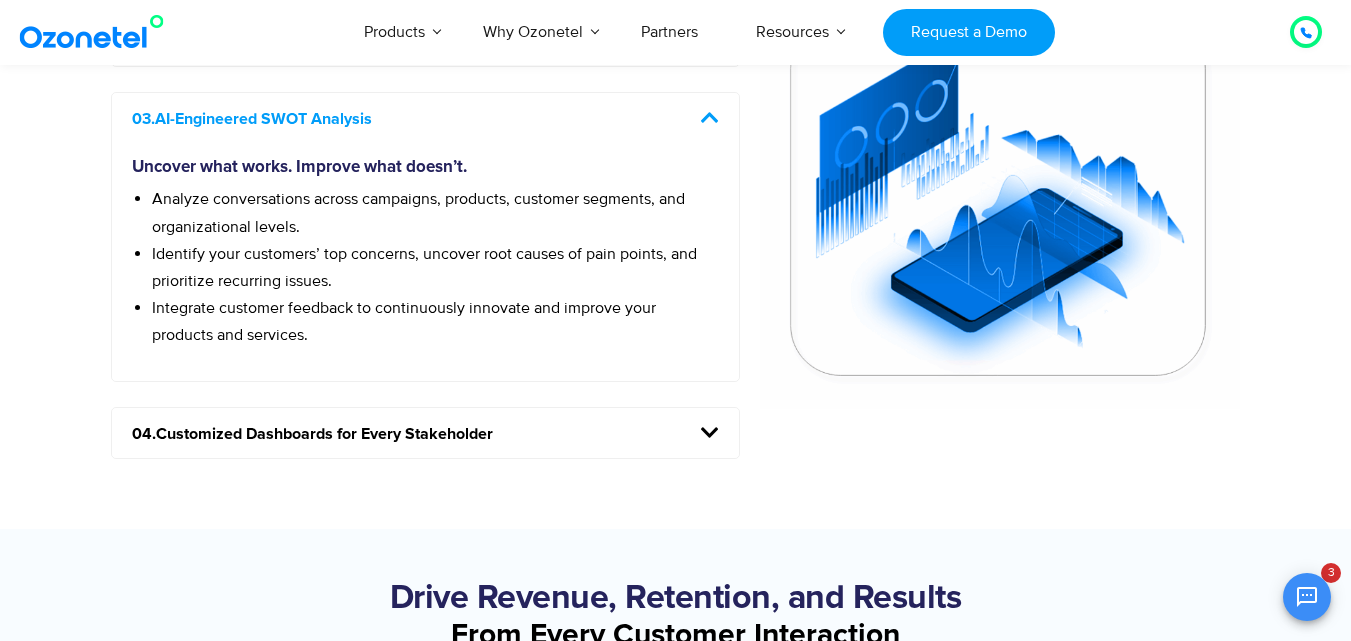 click on "04.Customized Dashboards for Every Stakeholder" at bounding box center [426, 433] 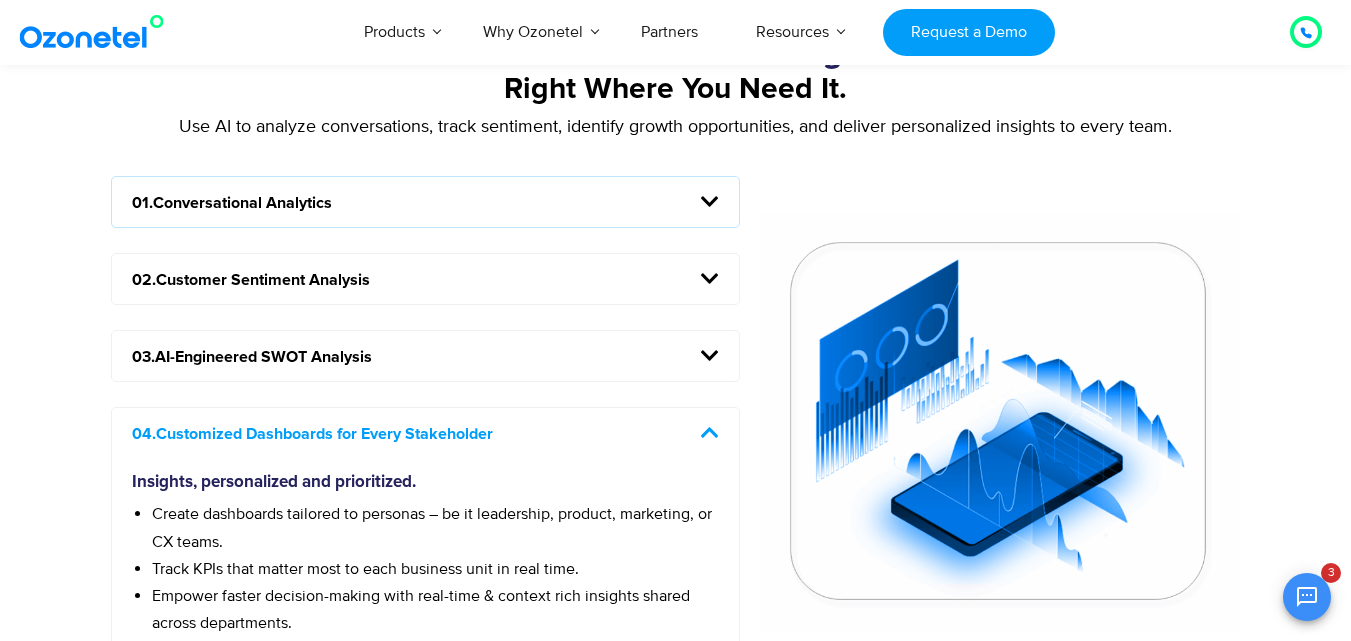 scroll, scrollTop: 1737, scrollLeft: 0, axis: vertical 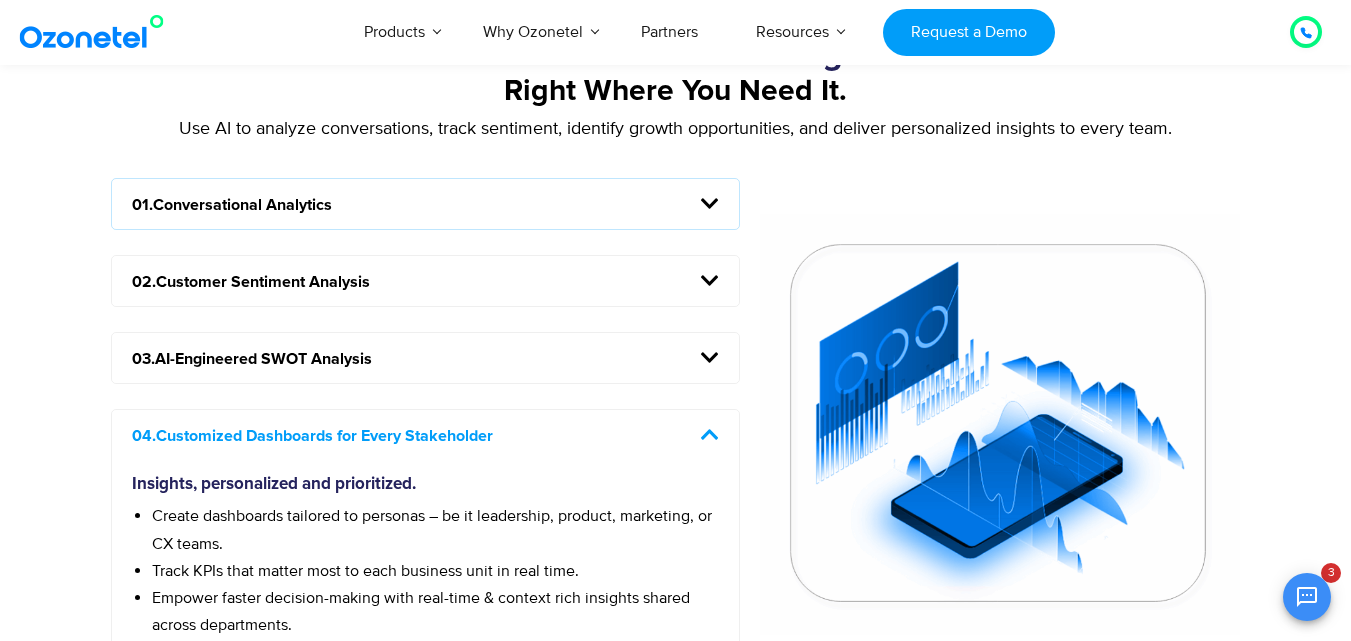 click on "01.Conversational Analytics" at bounding box center (426, 204) 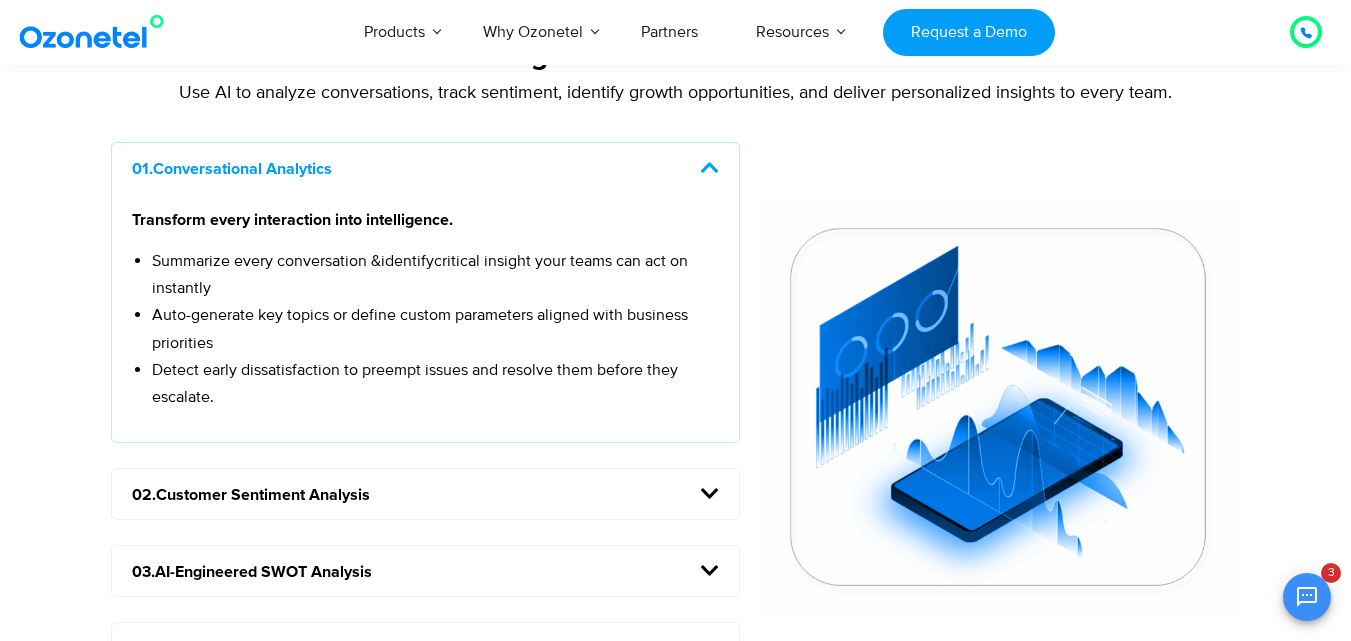 scroll, scrollTop: 1777, scrollLeft: 0, axis: vertical 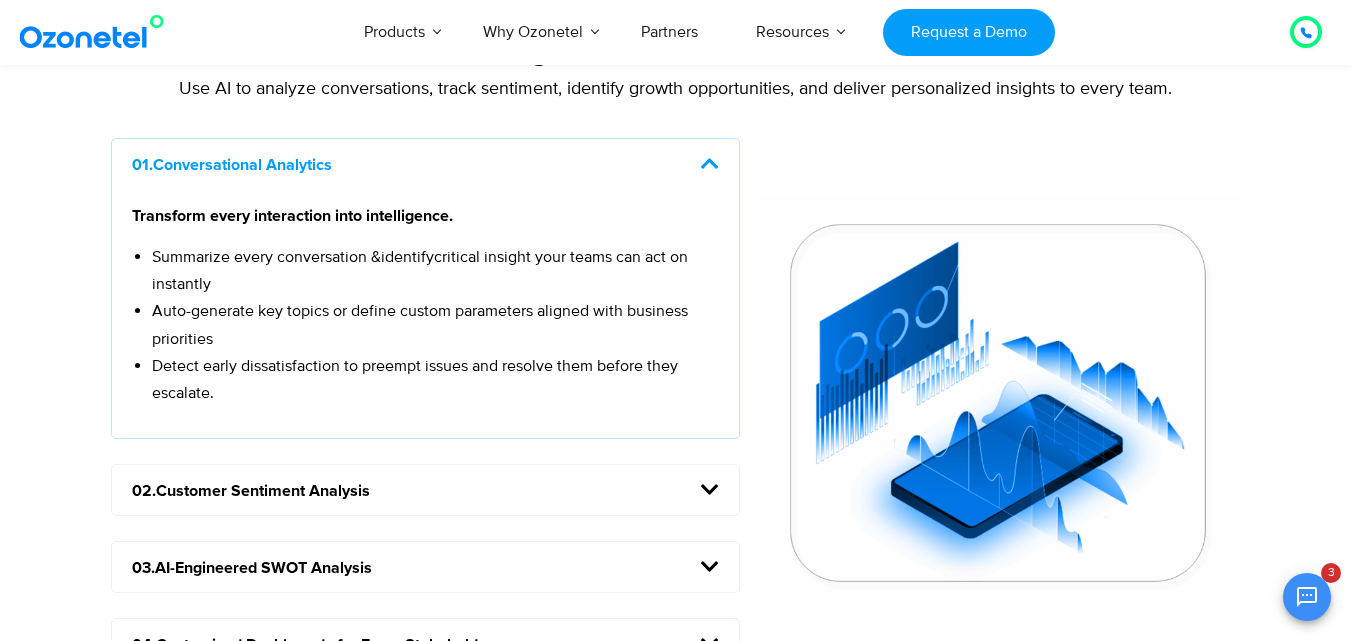 click on "02.Customer Sentiment Analysis" at bounding box center [426, 490] 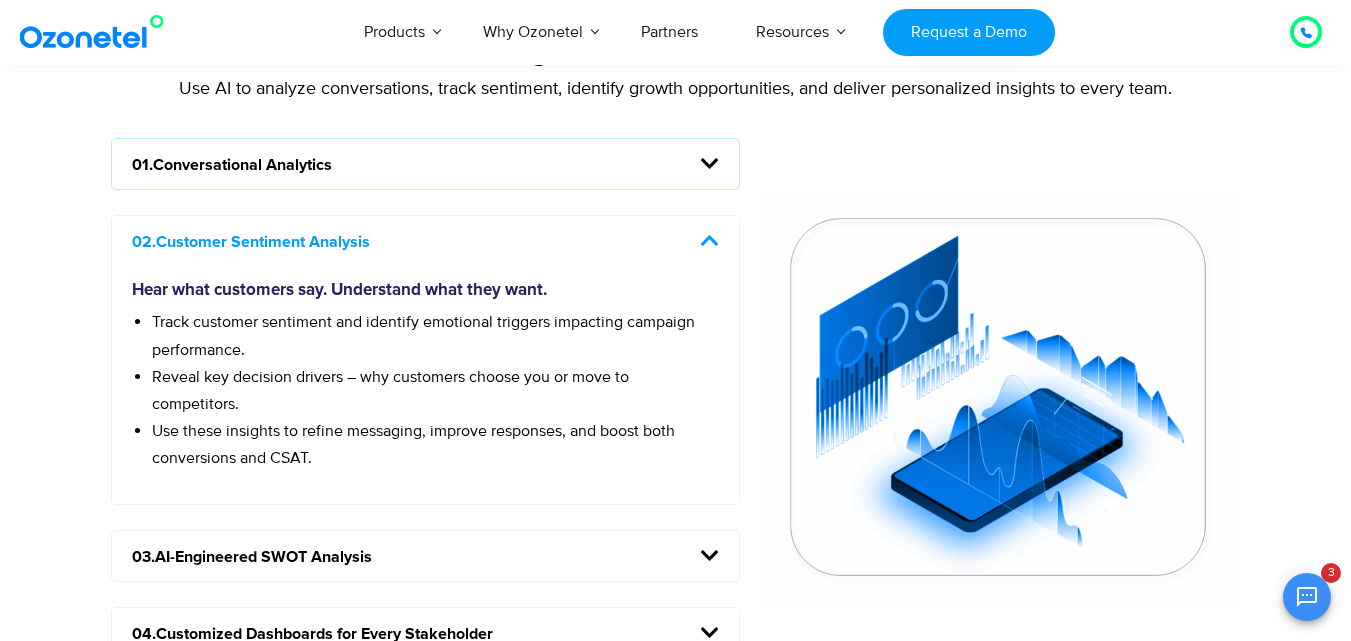 click on "03.AI-Engineered SWOT Analysis" at bounding box center (426, 556) 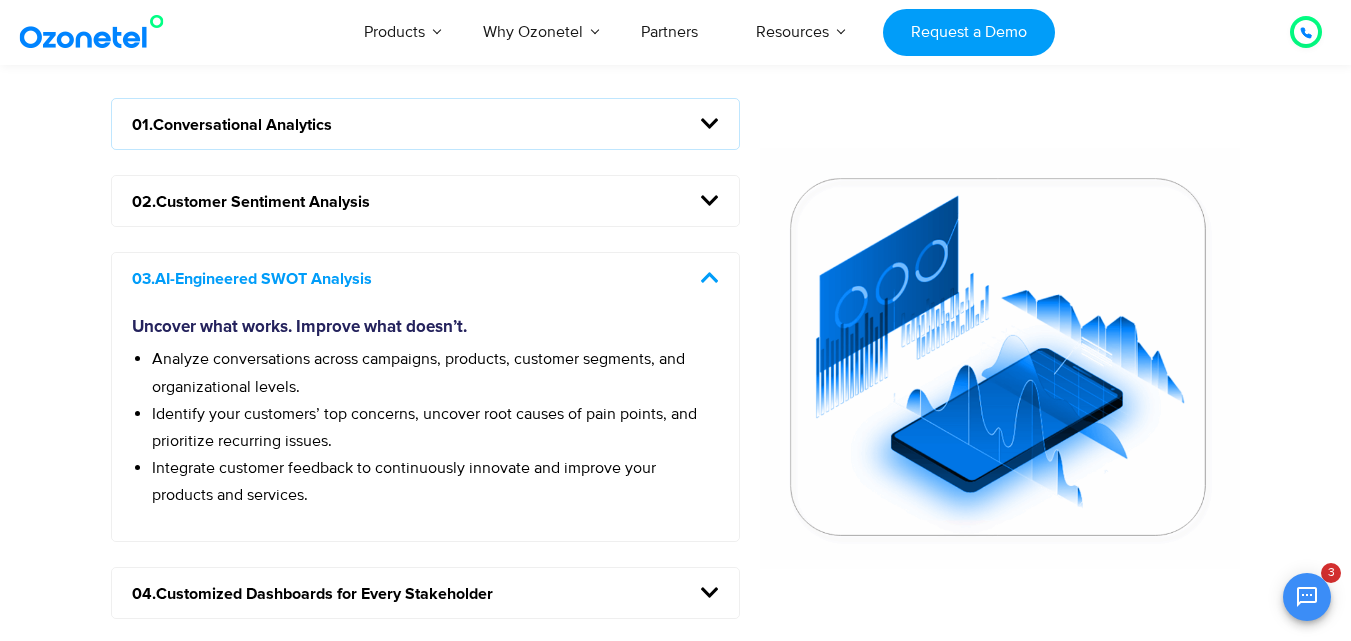 scroll, scrollTop: 1937, scrollLeft: 0, axis: vertical 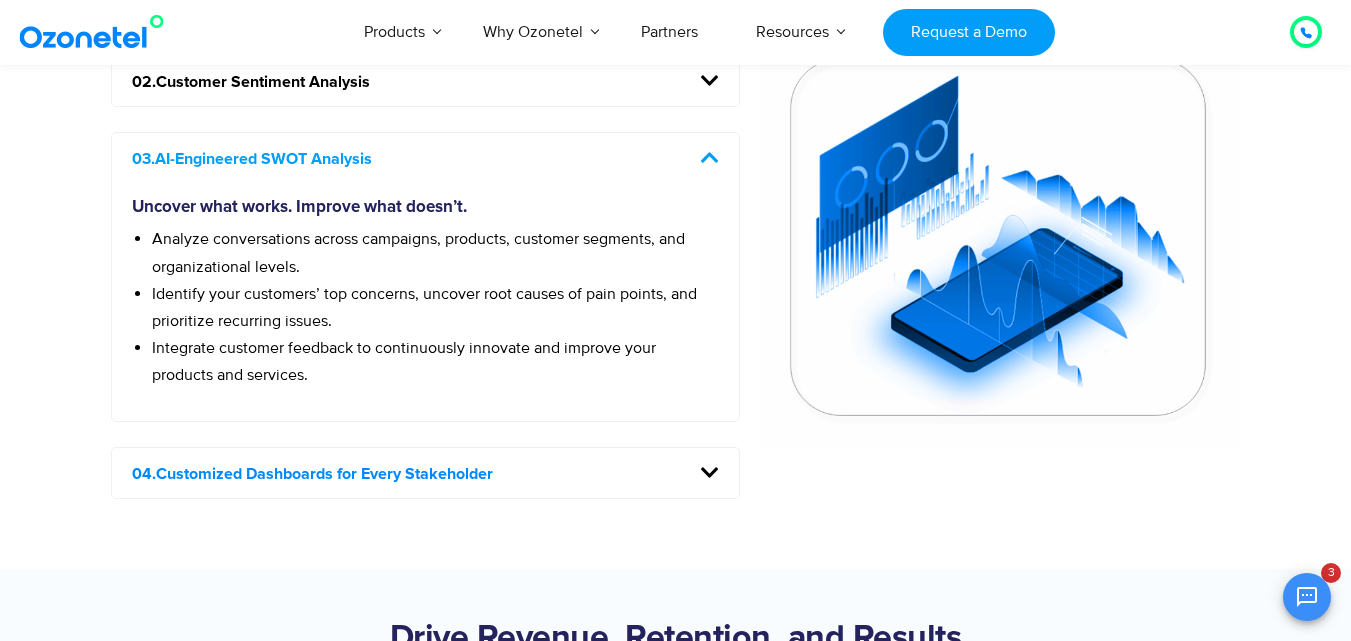 click on "04.Customized Dashboards for Every Stakeholder" at bounding box center (312, 474) 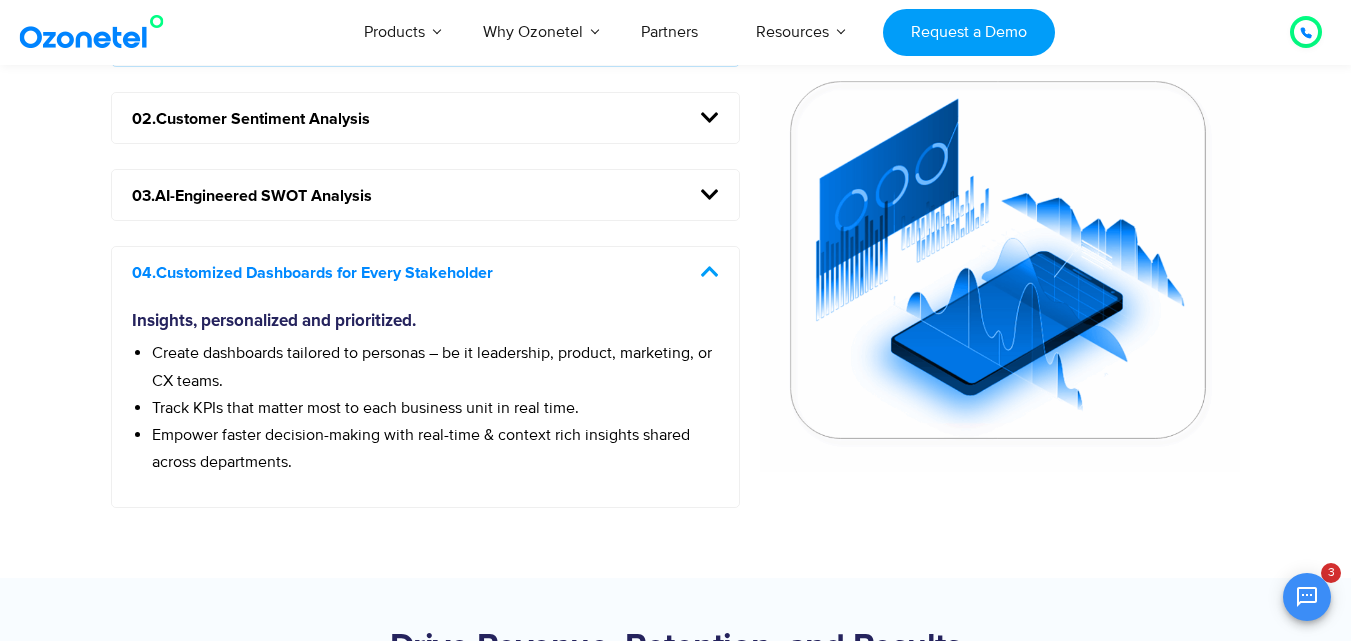 scroll, scrollTop: 1897, scrollLeft: 0, axis: vertical 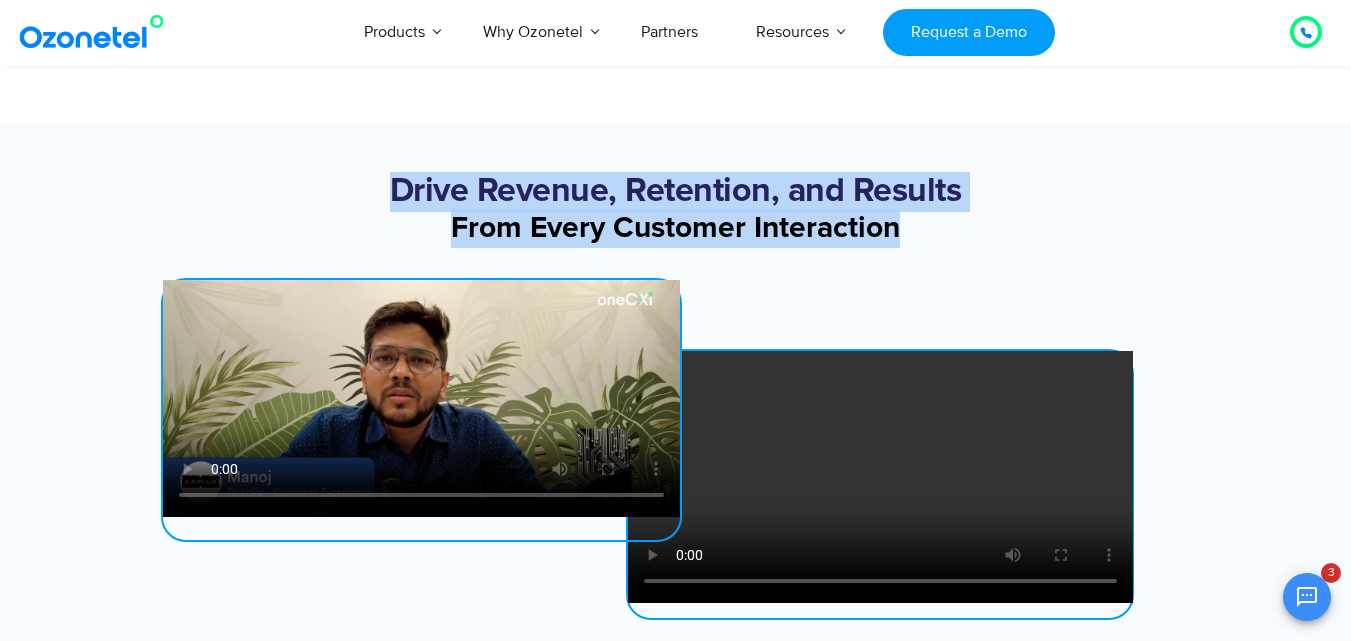 drag, startPoint x: 400, startPoint y: 184, endPoint x: 963, endPoint y: 226, distance: 564.56445 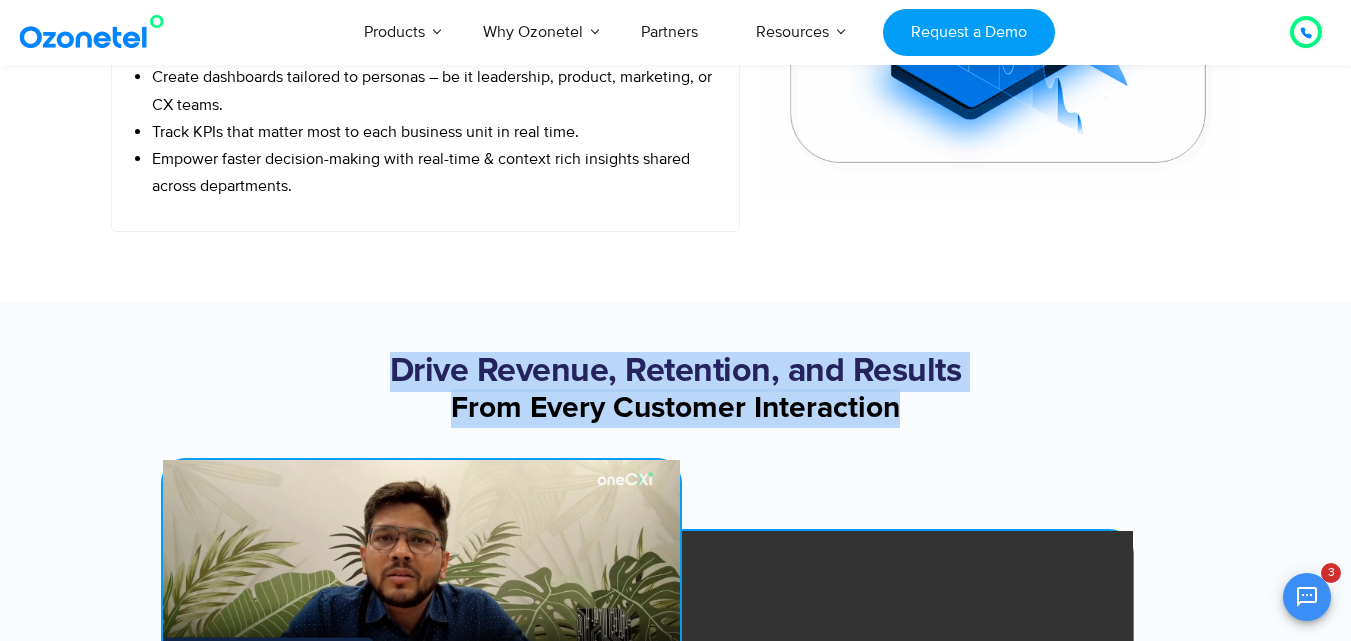 scroll, scrollTop: 2183, scrollLeft: 0, axis: vertical 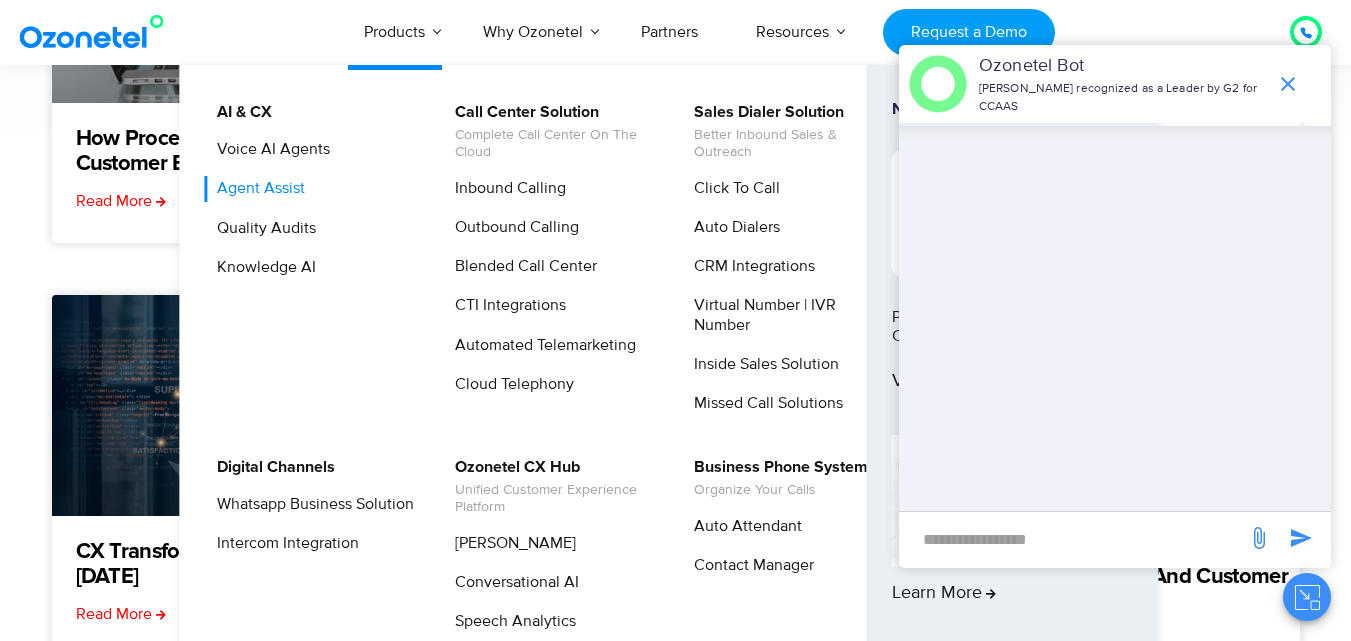 click on "Agent Assist" at bounding box center (256, 188) 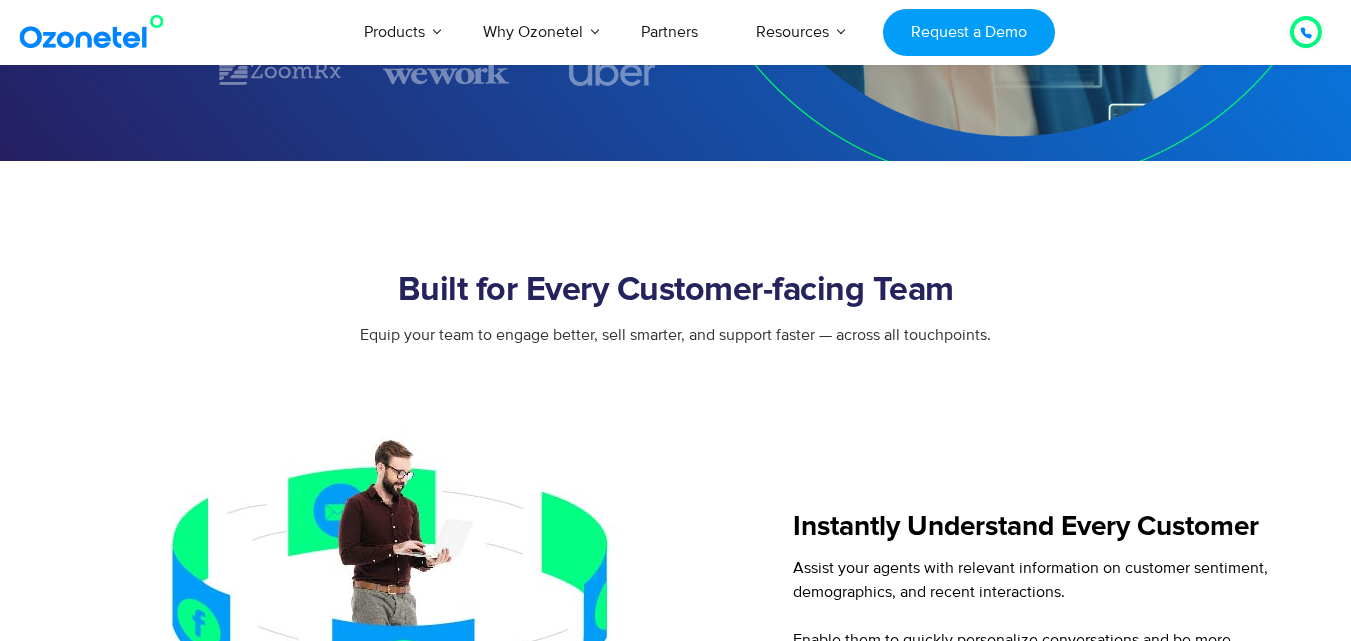 scroll, scrollTop: 0, scrollLeft: 0, axis: both 